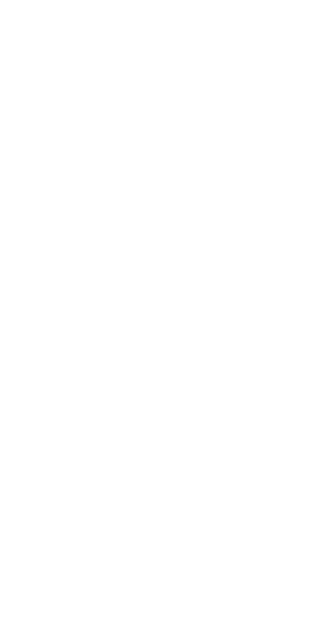 scroll, scrollTop: 0, scrollLeft: 0, axis: both 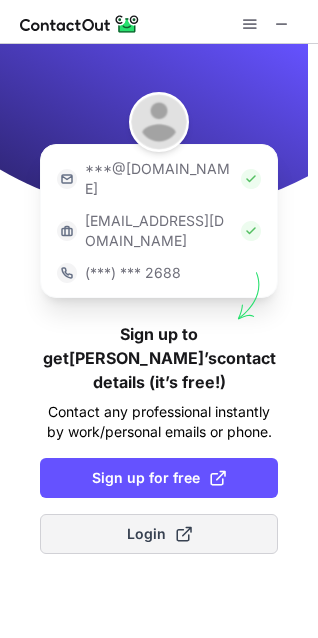 click on "Login" at bounding box center [159, 534] 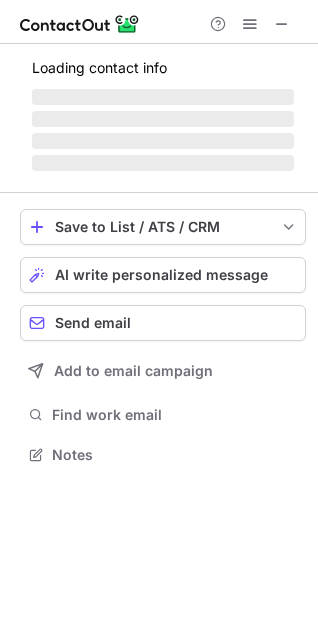scroll, scrollTop: 10, scrollLeft: 10, axis: both 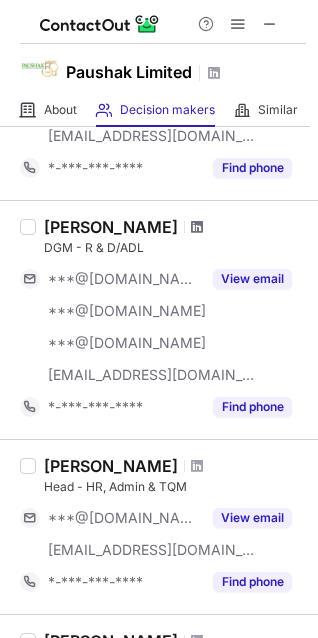 click at bounding box center [197, 227] 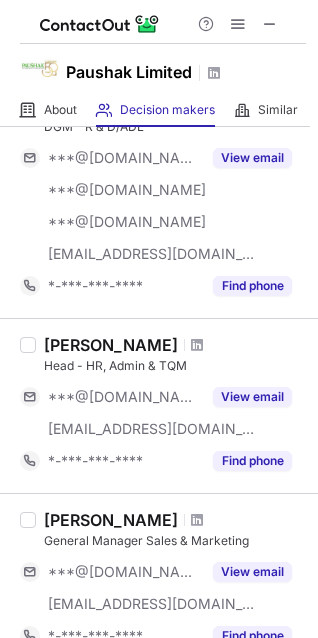 scroll, scrollTop: 1200, scrollLeft: 0, axis: vertical 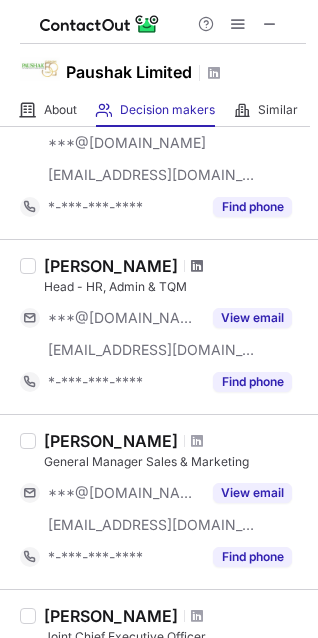 click at bounding box center [197, 266] 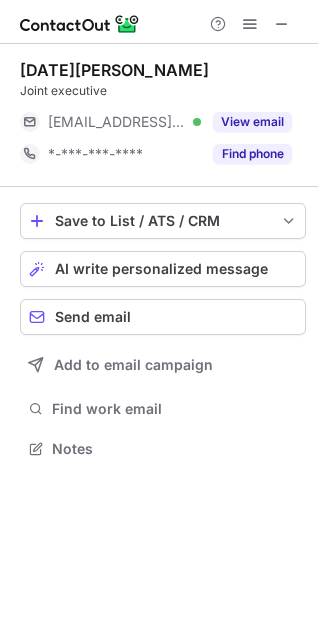 scroll, scrollTop: 10, scrollLeft: 10, axis: both 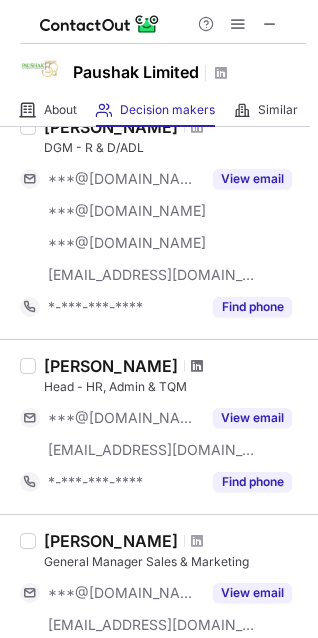 click at bounding box center (197, 366) 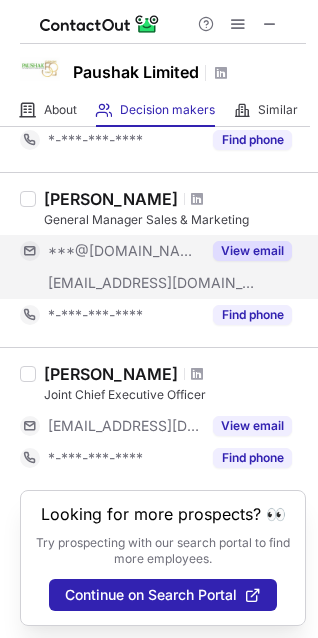scroll, scrollTop: 1465, scrollLeft: 0, axis: vertical 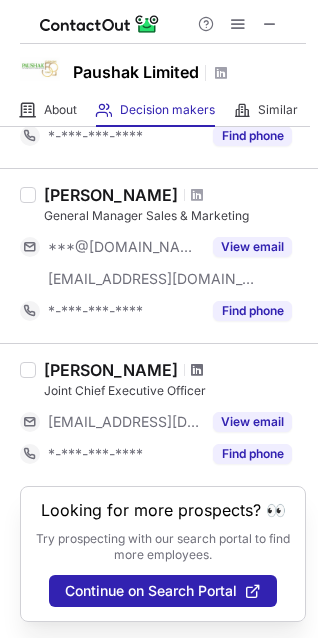 click at bounding box center (197, 370) 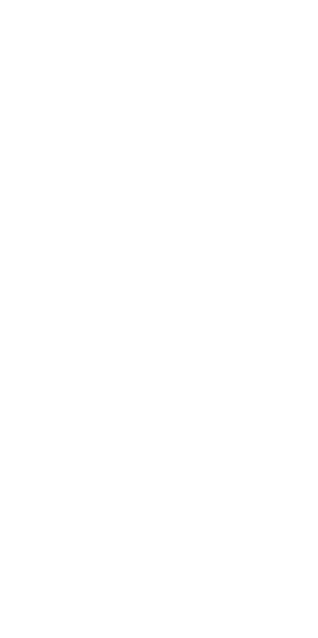 scroll, scrollTop: 0, scrollLeft: 0, axis: both 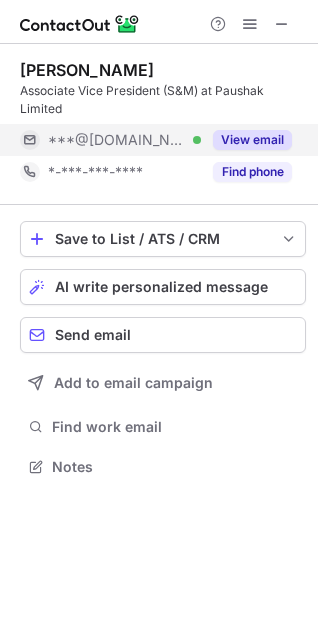 click on "View email" at bounding box center [252, 140] 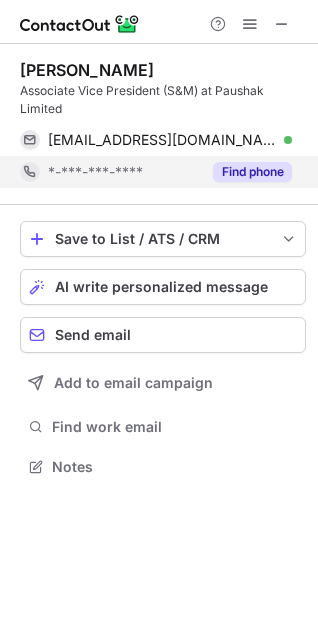 click on "Find phone" at bounding box center [252, 172] 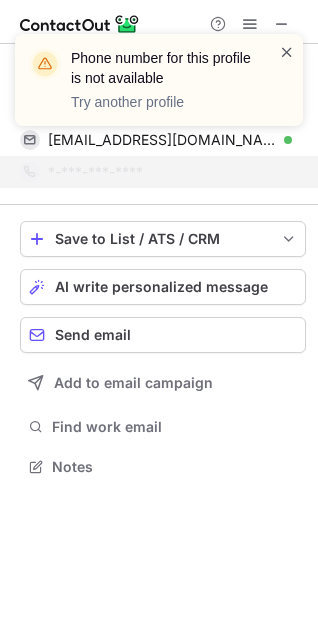 click at bounding box center [287, 52] 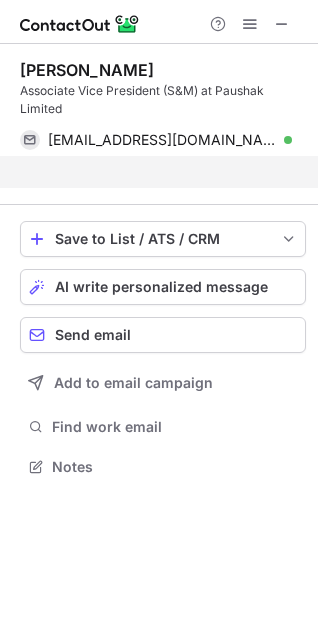 scroll, scrollTop: 421, scrollLeft: 318, axis: both 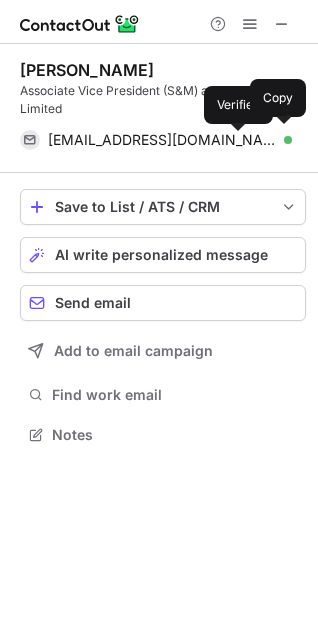 click at bounding box center [288, 140] 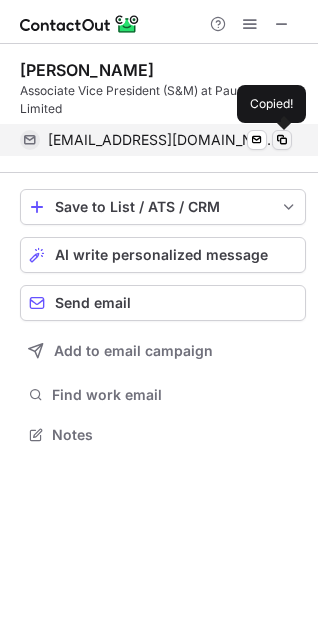 click at bounding box center [282, 140] 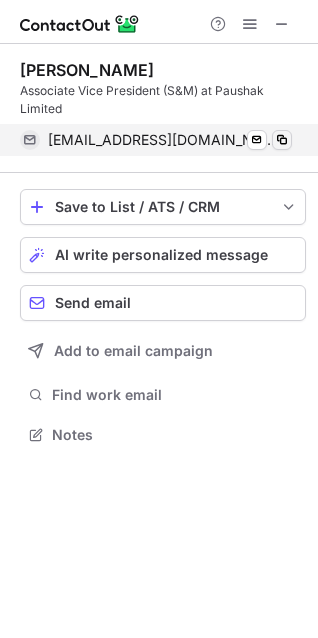 type 